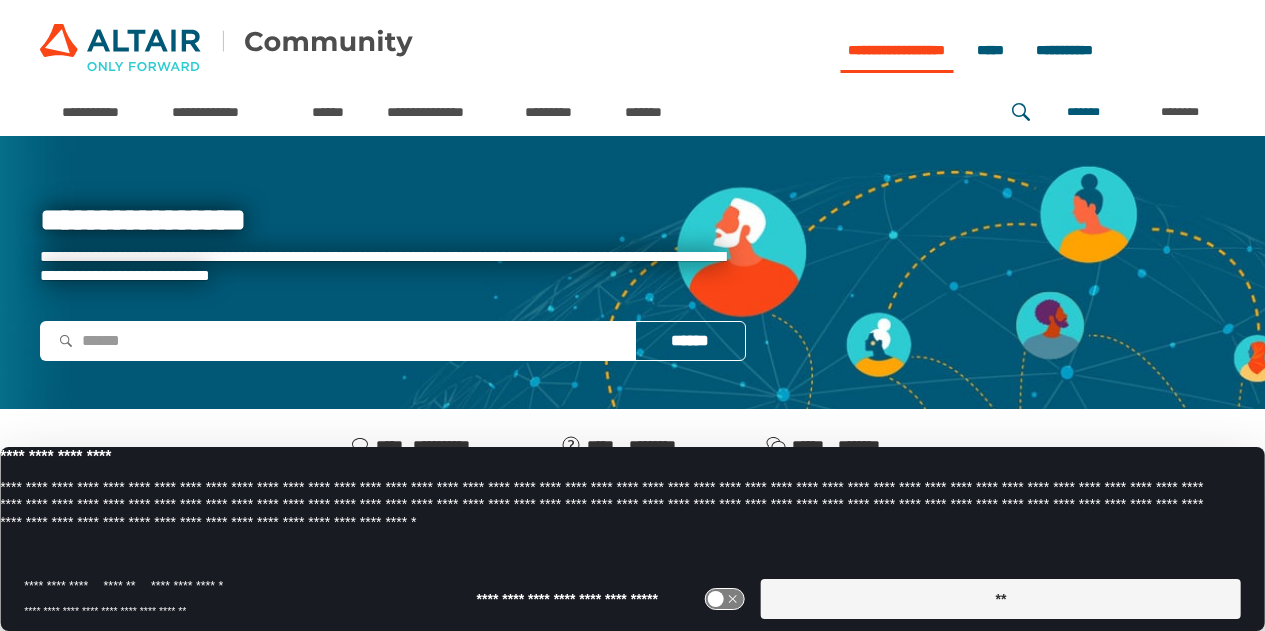 scroll, scrollTop: 1170, scrollLeft: 0, axis: vertical 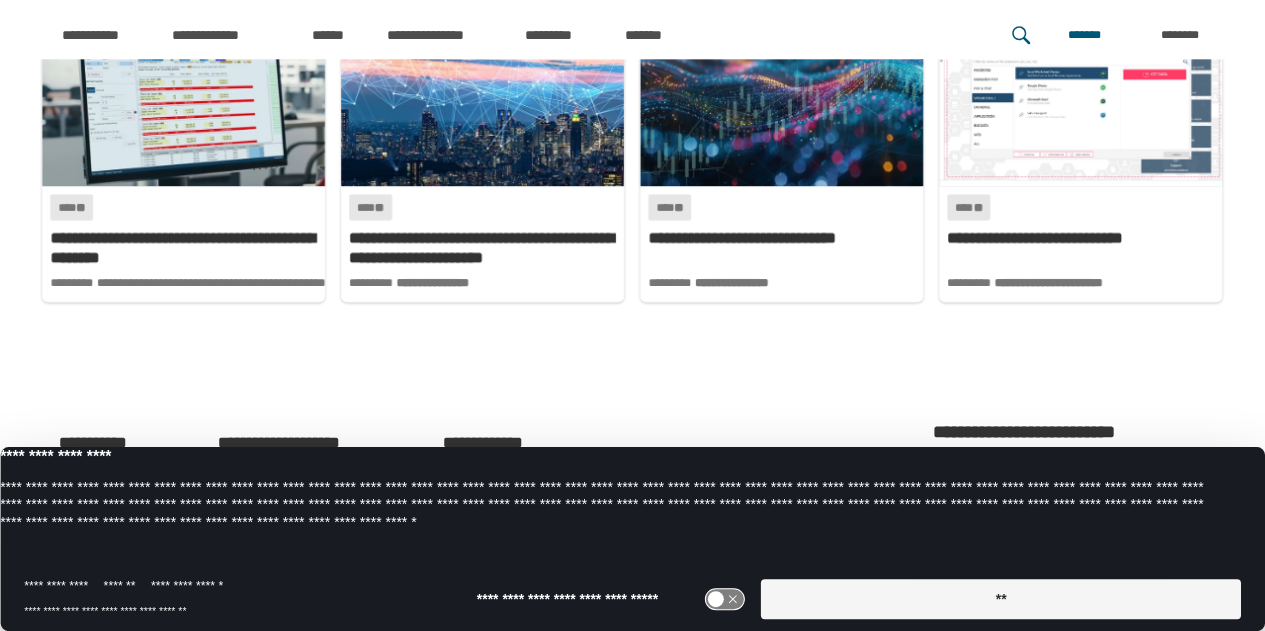 drag, startPoint x: 1038, startPoint y: 602, endPoint x: 1064, endPoint y: 544, distance: 63.560993 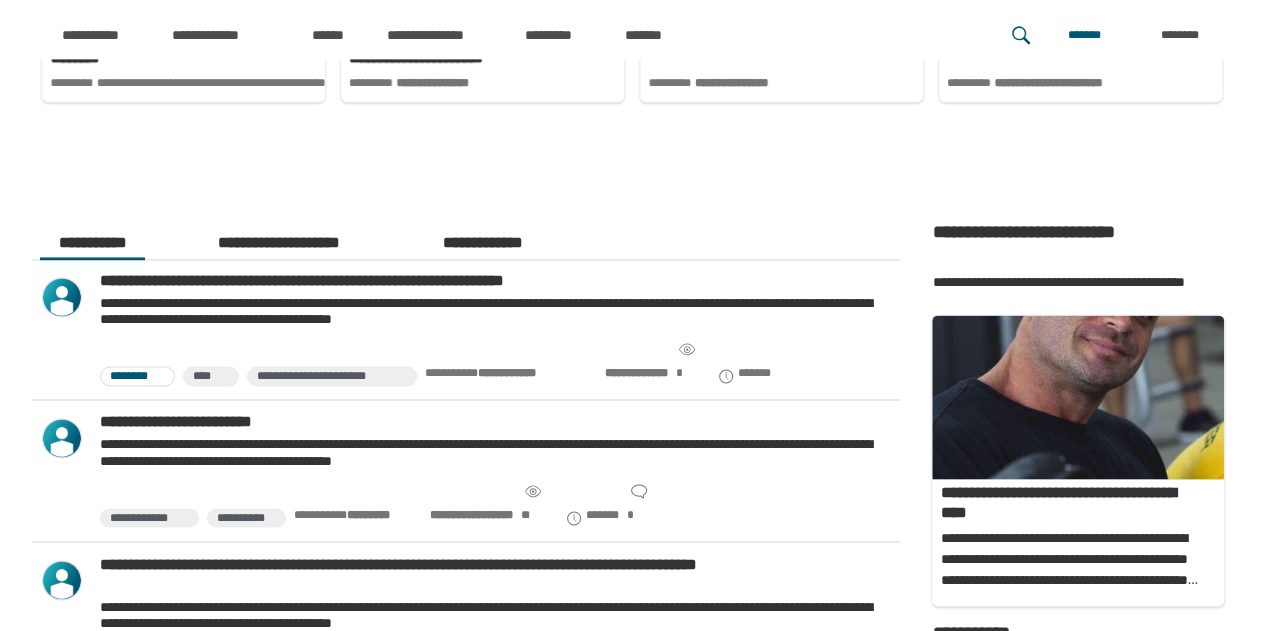 scroll, scrollTop: 670, scrollLeft: 0, axis: vertical 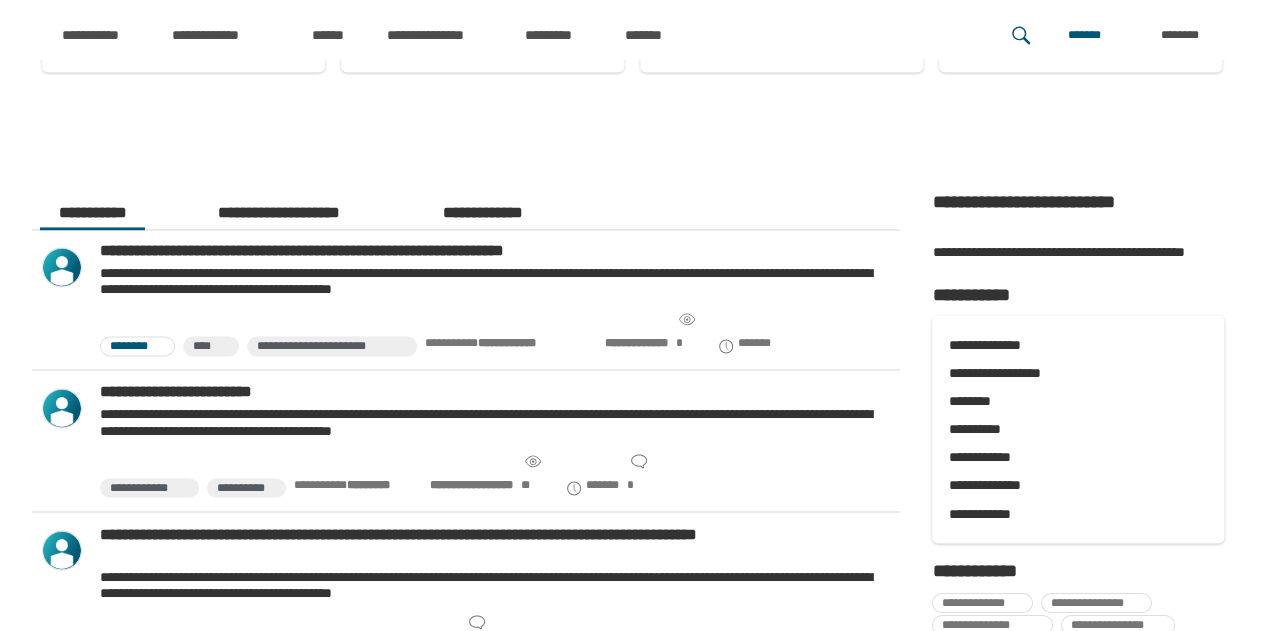 click on "**********" at bounding box center [1070, 216] 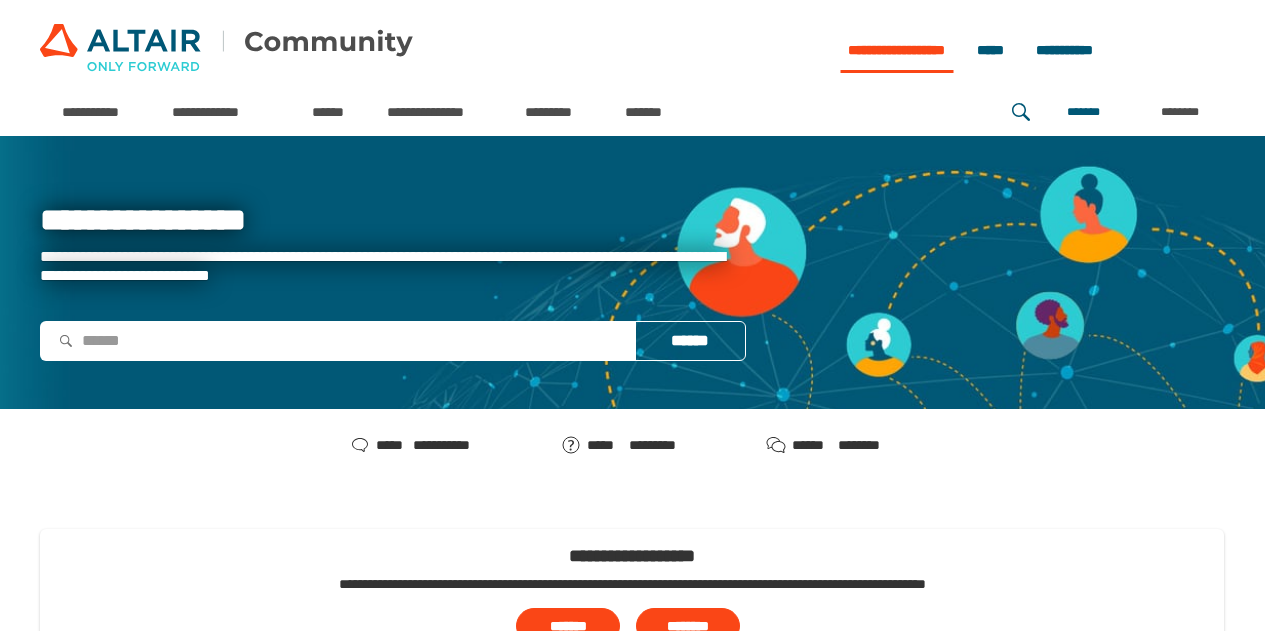 scroll, scrollTop: 702, scrollLeft: 0, axis: vertical 